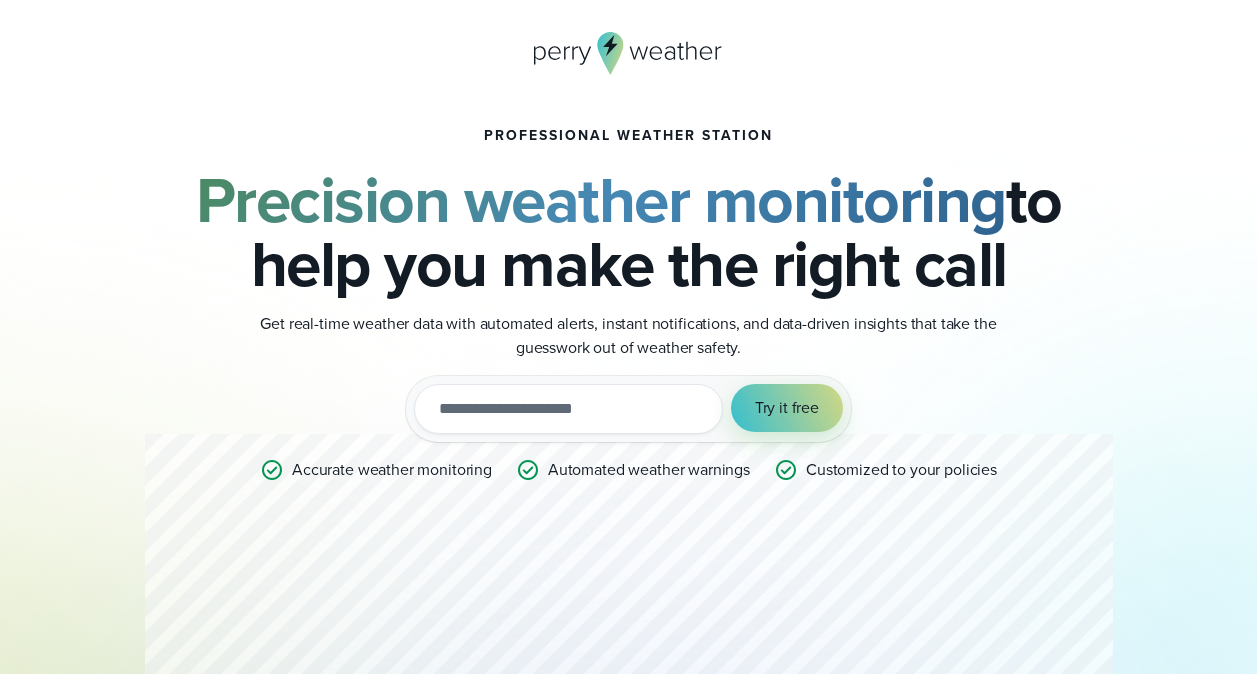 scroll, scrollTop: 0, scrollLeft: 0, axis: both 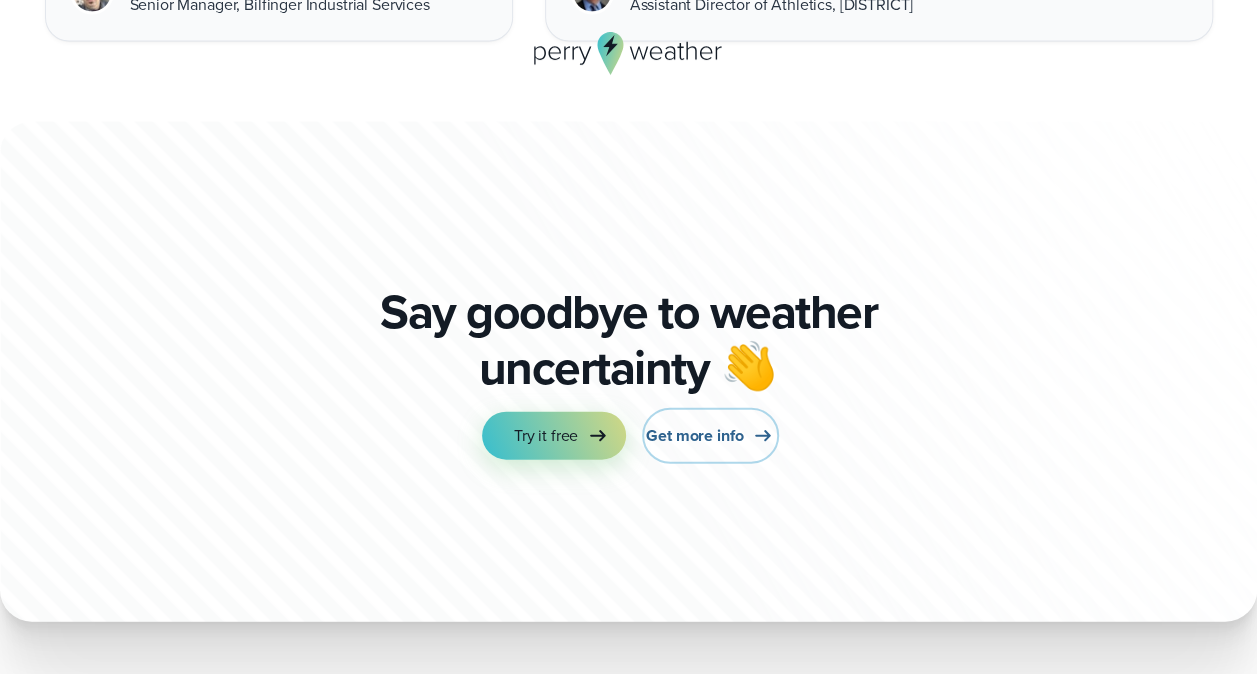 click on "Get more info" at bounding box center [694, 436] 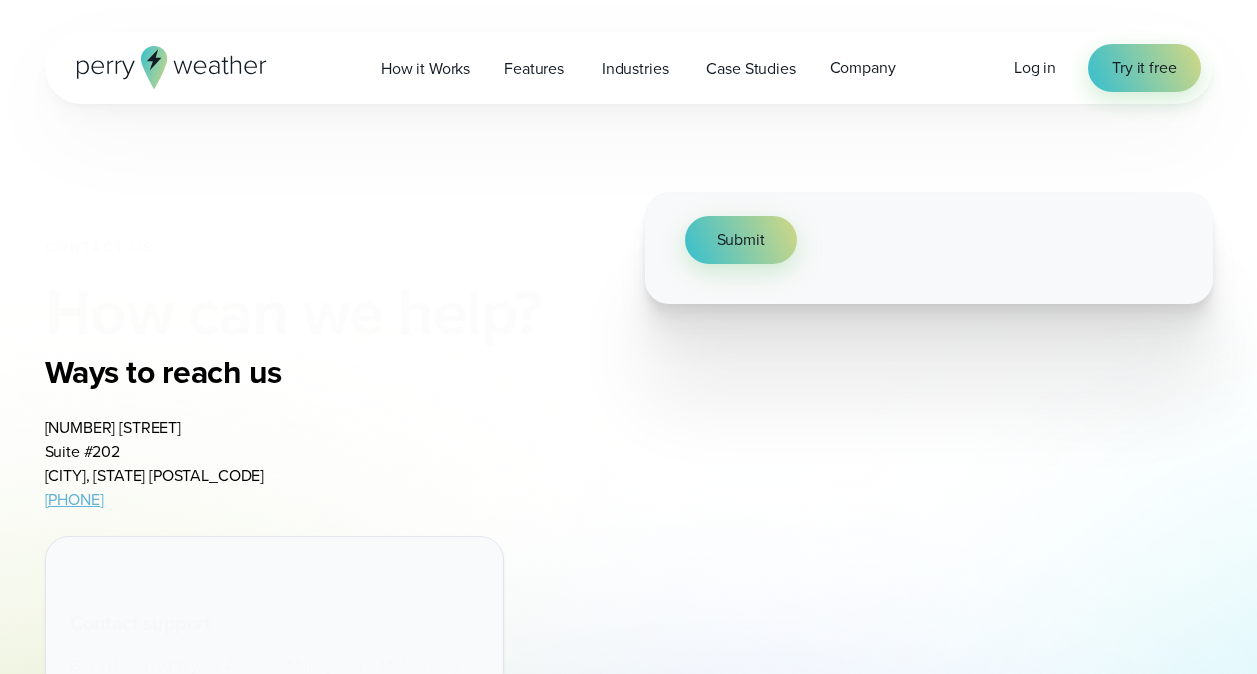 scroll, scrollTop: 0, scrollLeft: 0, axis: both 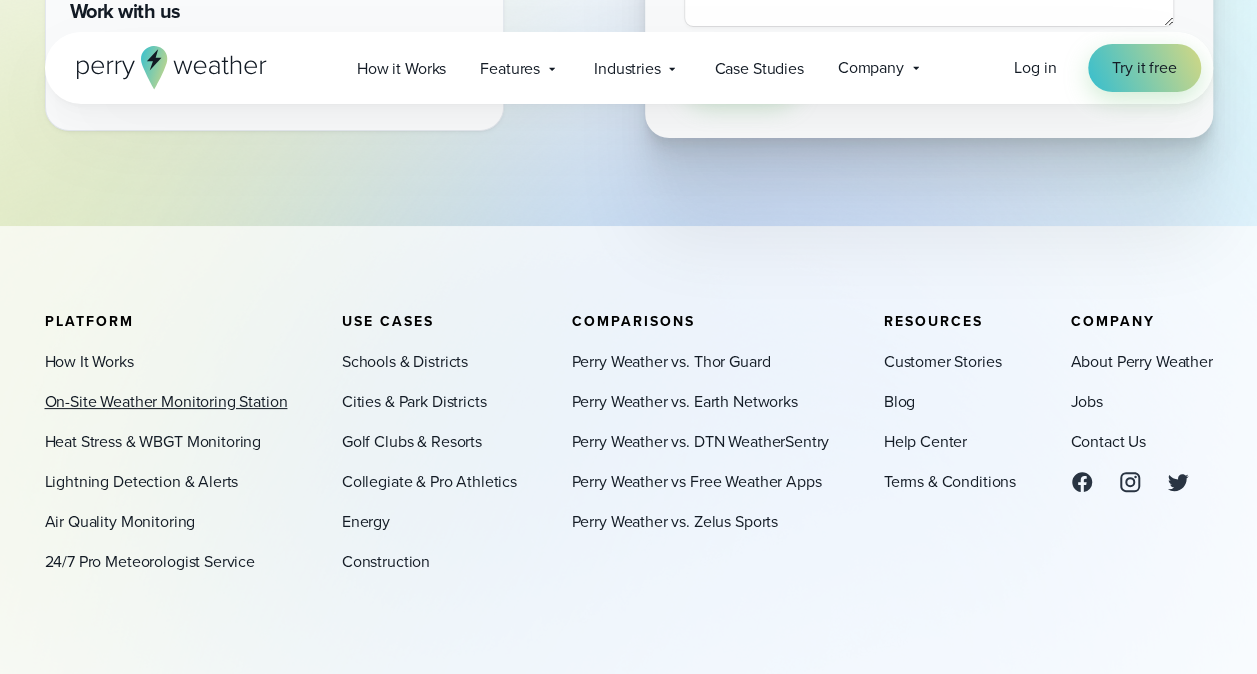 click on "On-Site Weather Monitoring Station" at bounding box center [166, 402] 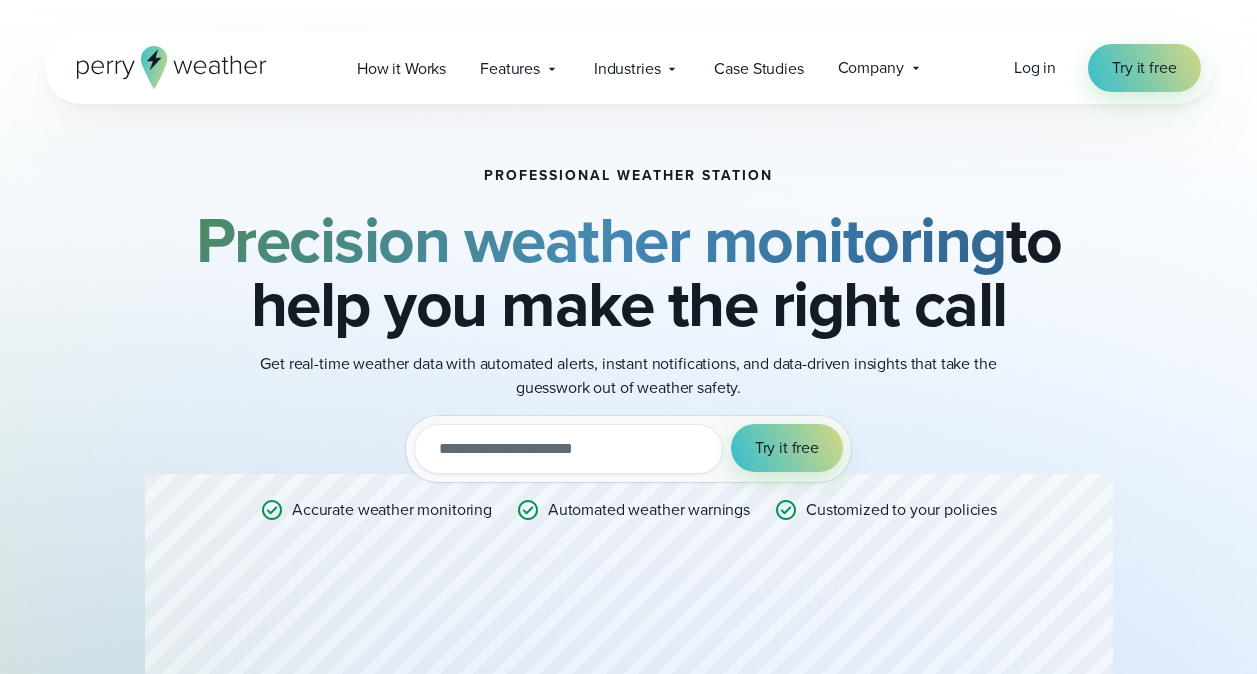 scroll, scrollTop: 0, scrollLeft: 0, axis: both 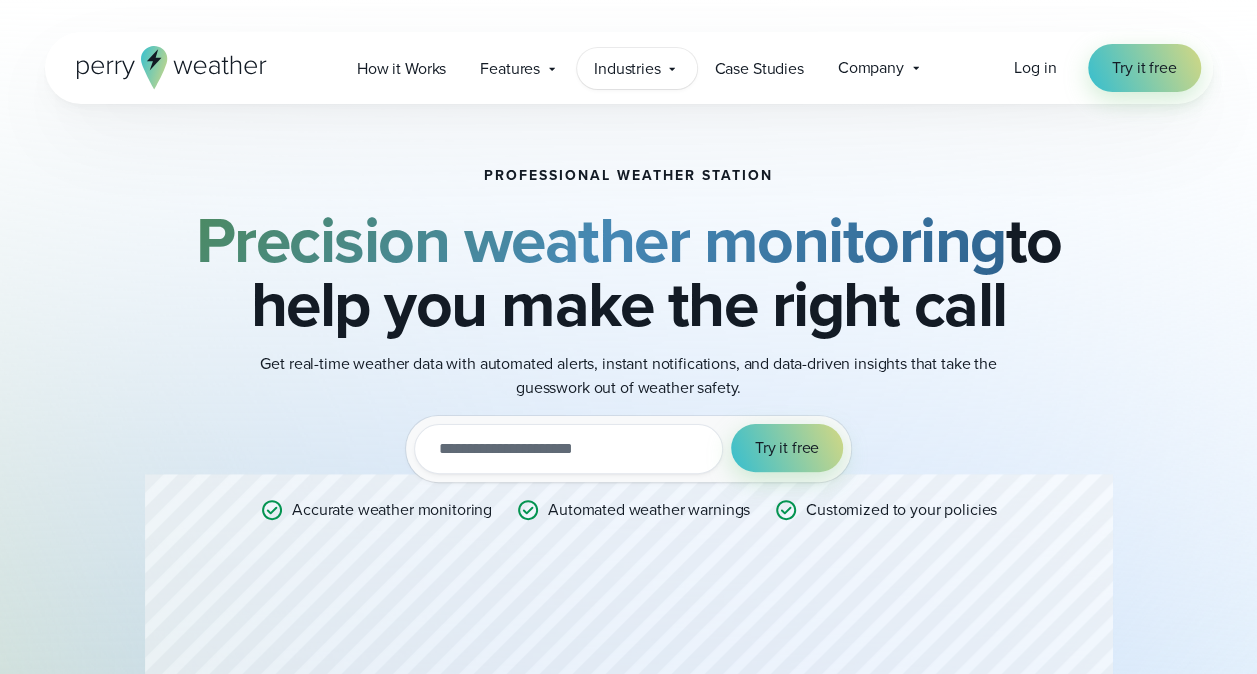 click 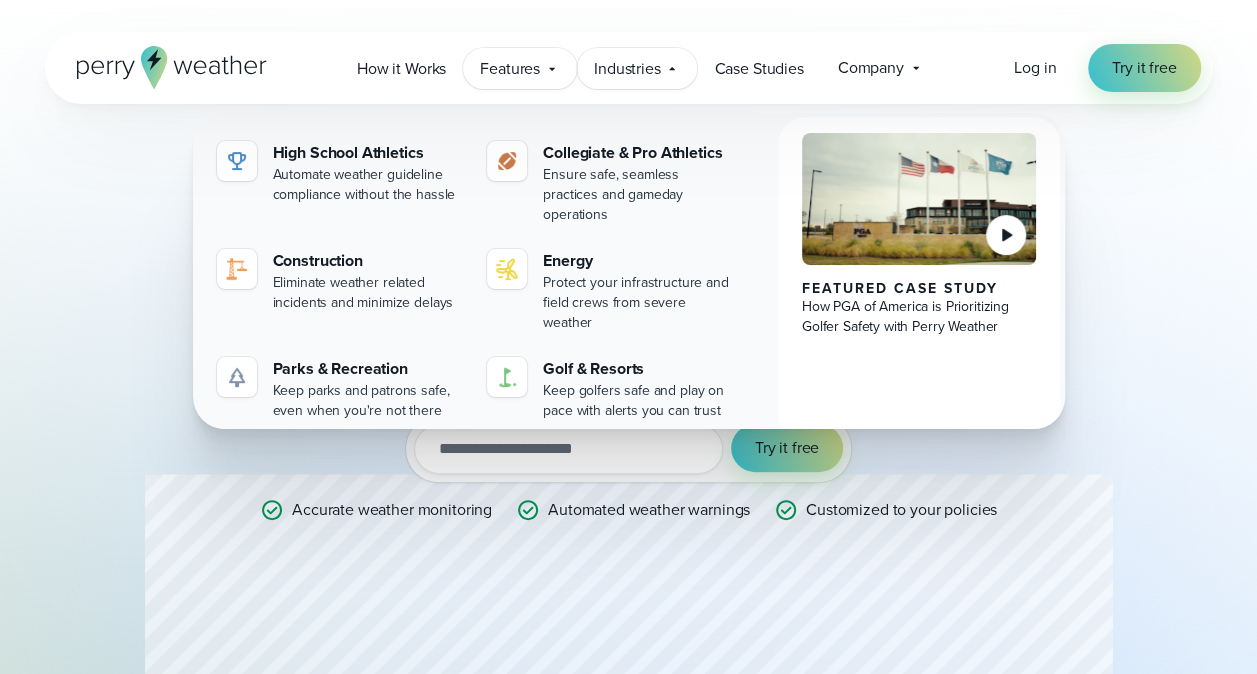 click on "Features" at bounding box center (510, 69) 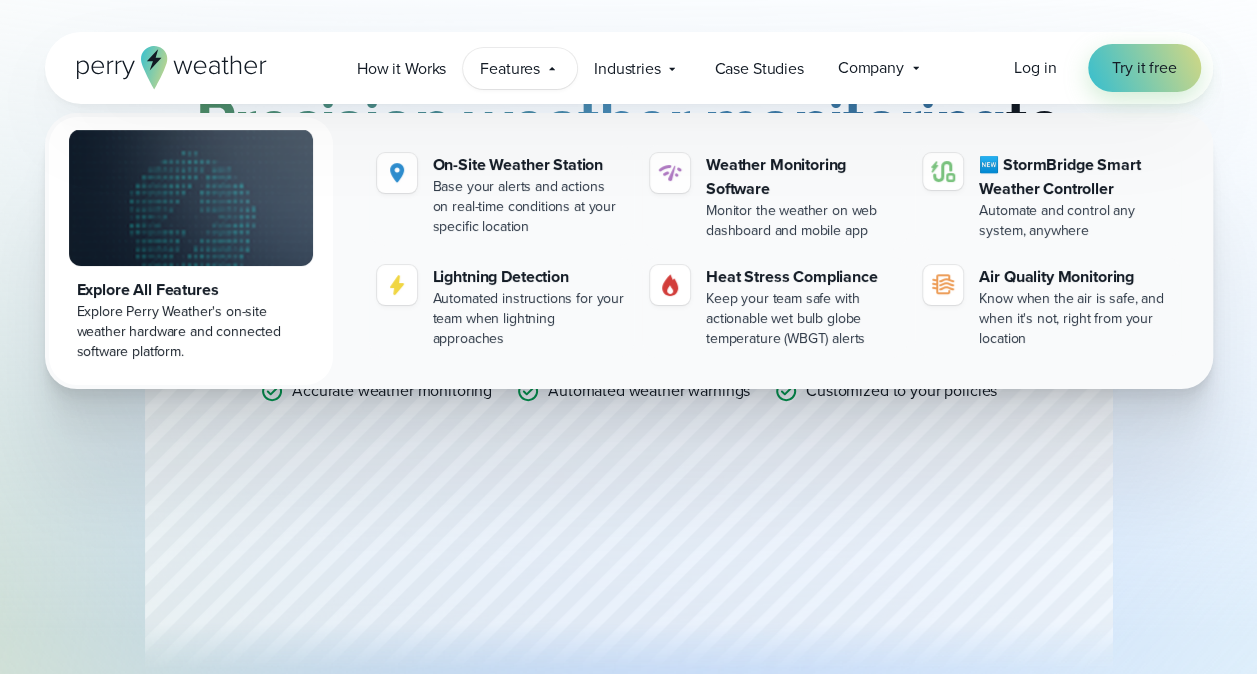 scroll, scrollTop: 120, scrollLeft: 0, axis: vertical 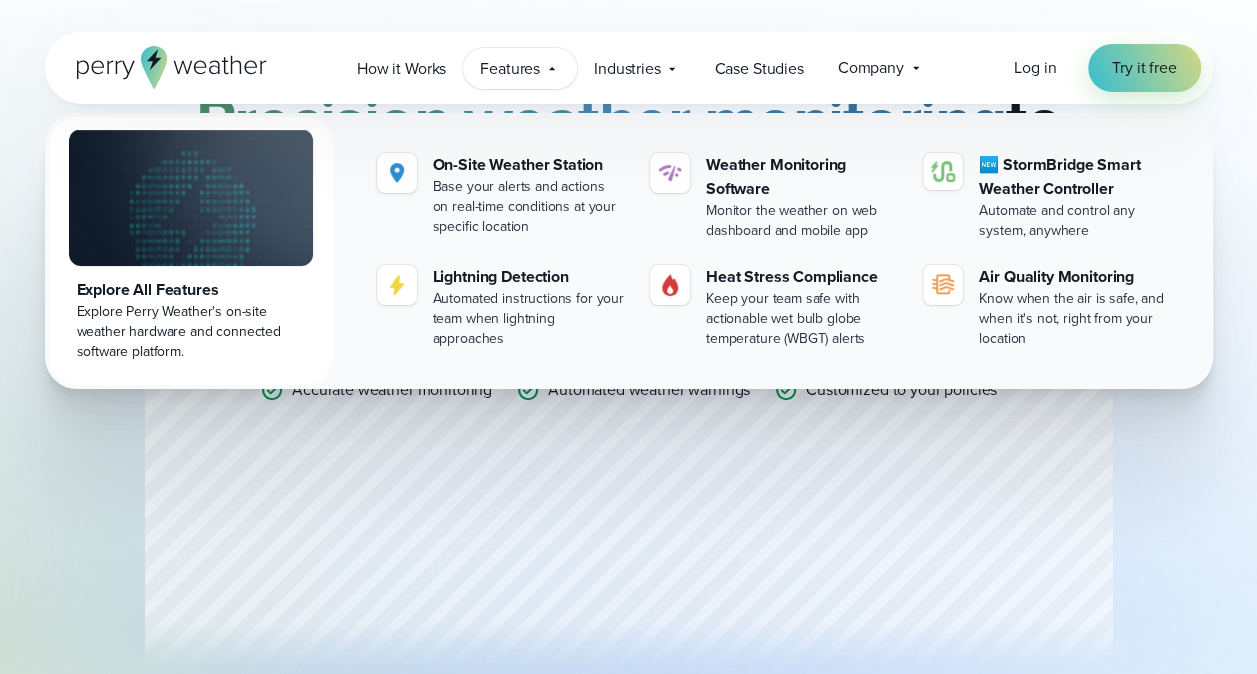 click on "Professional Weather Station
Precision weather monitoring  to help you make the right call
Get real-time weather data with automated alerts, instant notifications, and data-driven insights that take the guesswork out of weather safety.
Try it out with a free two-week trial. Start today. utm_campaign utm_content utm_medium utm_source utm_term
Try it free
Accurate weather monitoring
Automated weather warnings
Customized to your policies" at bounding box center (629, 366) 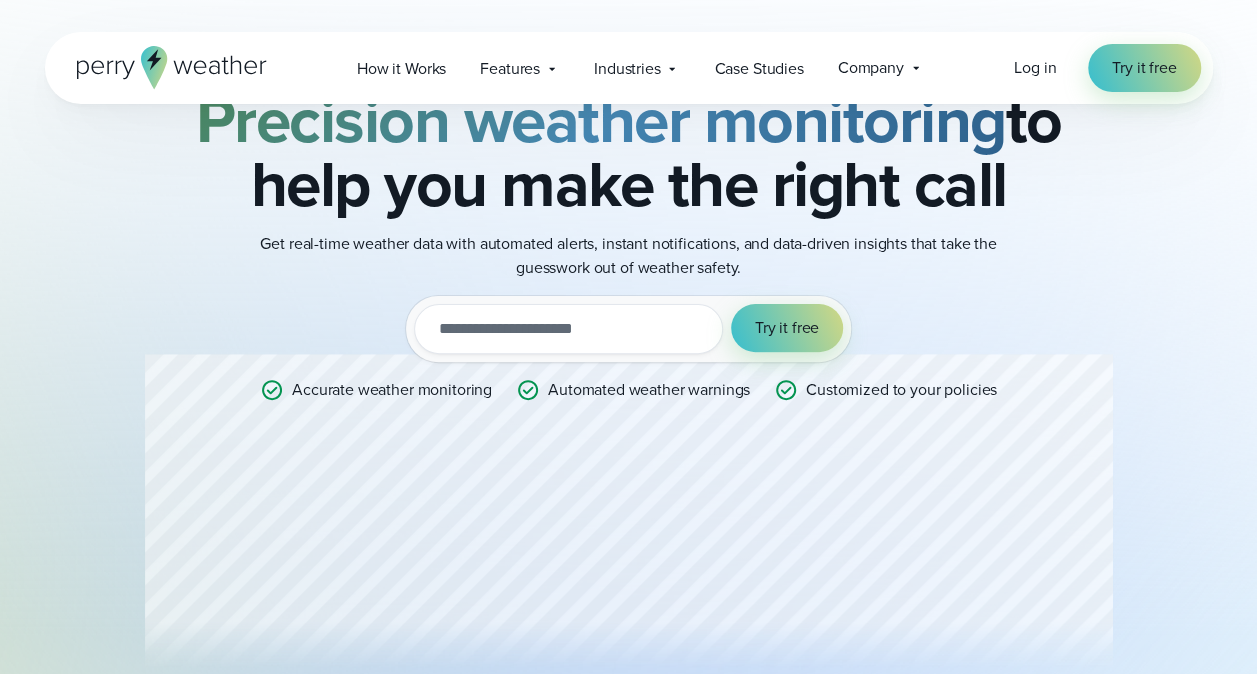 click on "Professional Weather Station
Precision weather monitoring  to help you make the right call
Get real-time weather data with automated alerts, instant notifications, and data-driven insights that take the guesswork out of weather safety.
Try it out with a free two-week trial. Start today. utm_campaign utm_content utm_medium utm_source utm_term
Try it free
Accurate weather monitoring
Automated weather warnings
Customized to your policies" at bounding box center (629, 366) 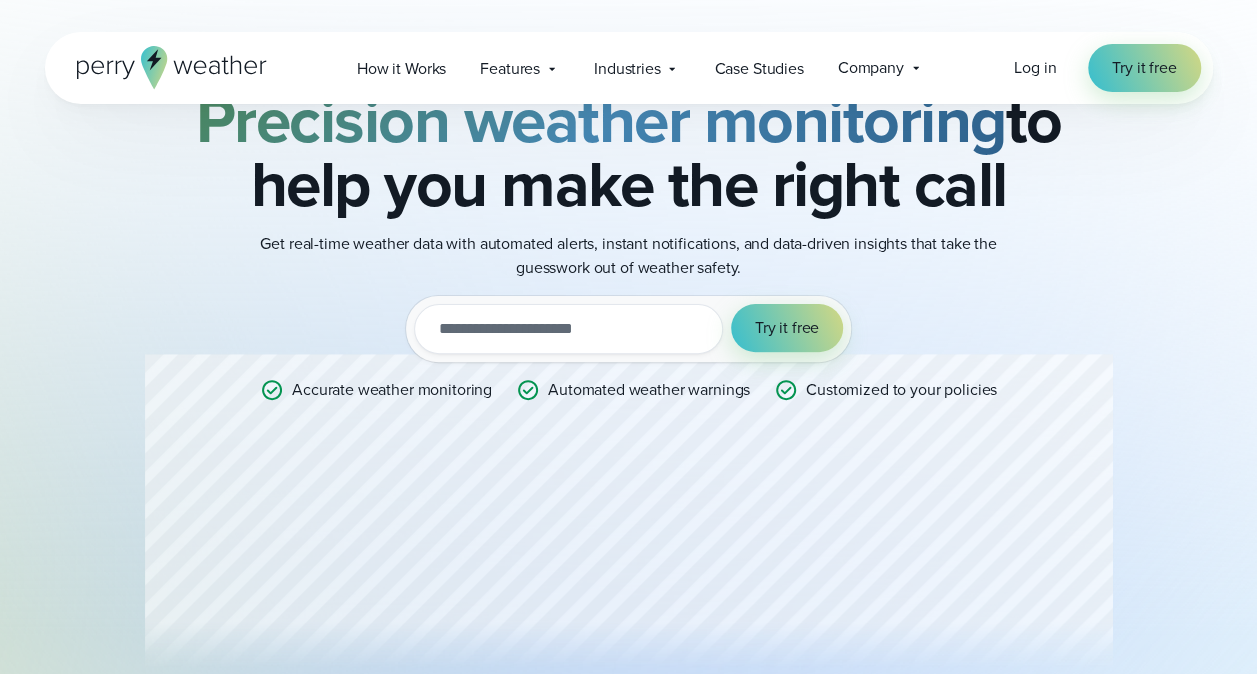 click on "Professional Weather Station
Precision weather monitoring  to help you make the right call
Get real-time weather data with automated alerts, instant notifications, and data-driven insights that take the guesswork out of weather safety.
Try it out with a free two-week trial. Start today. utm_campaign utm_content utm_medium utm_source utm_term
Try it free
Accurate weather monitoring
Automated weather warnings
Customized to your policies" at bounding box center [629, 366] 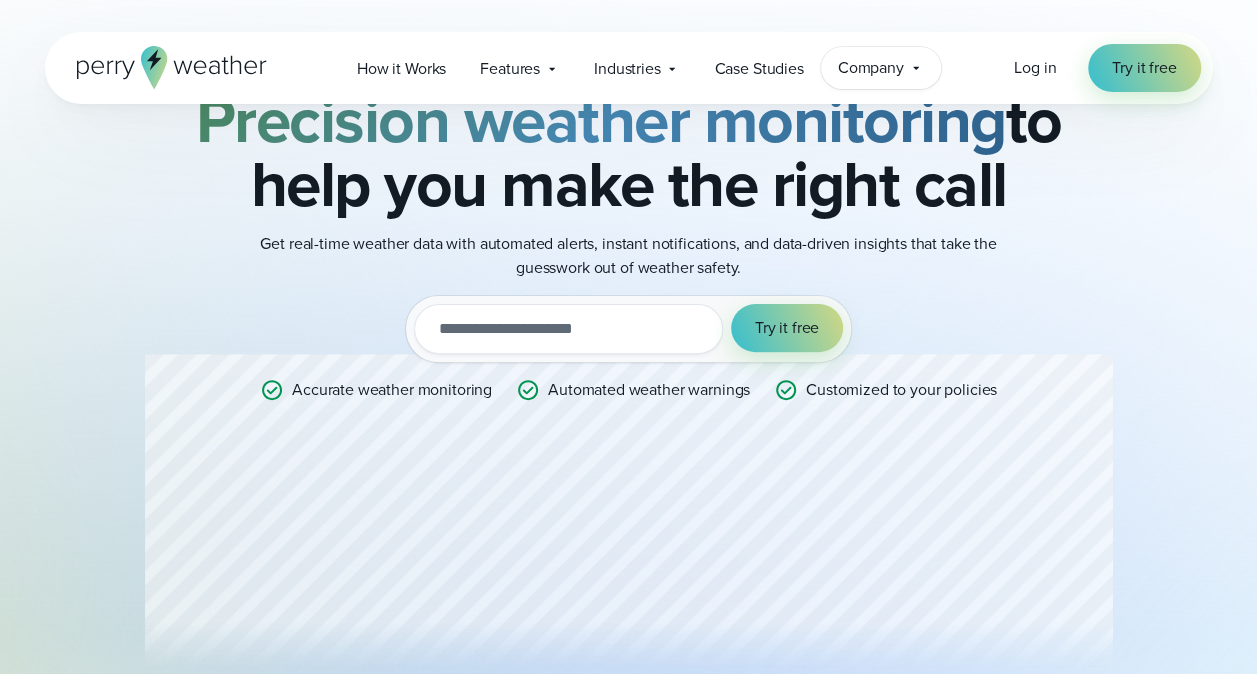 click on "Company" at bounding box center [871, 68] 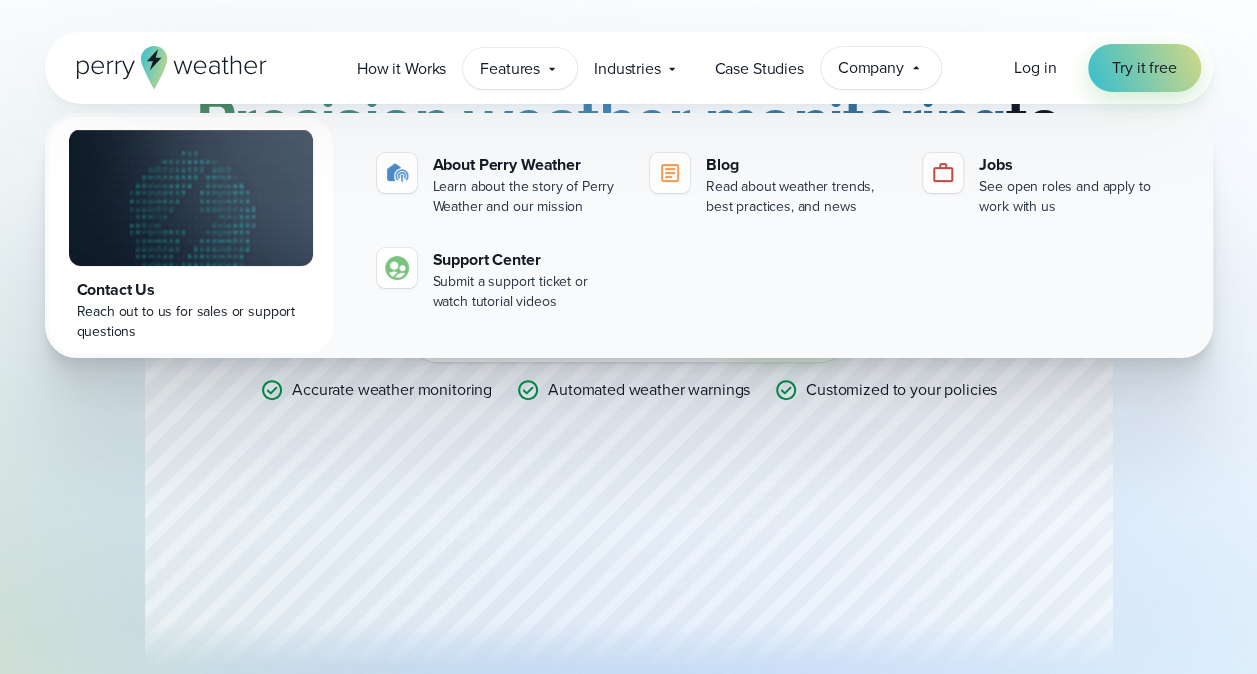 click on "Features" at bounding box center (510, 69) 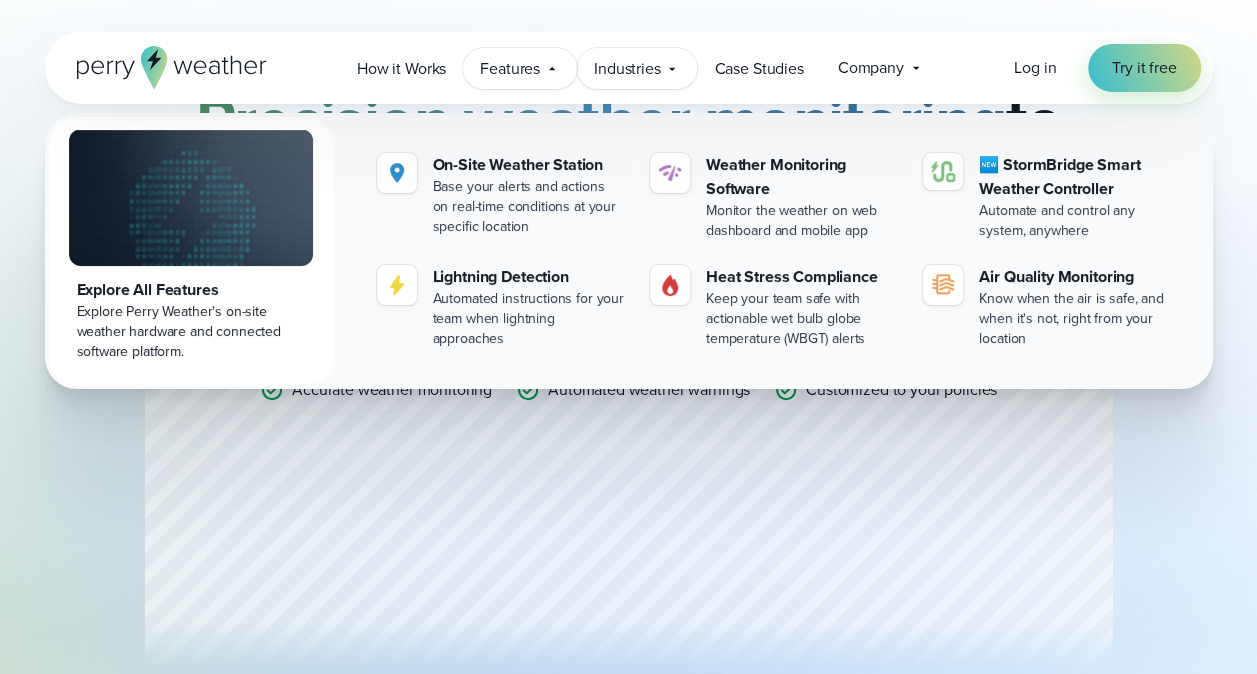 click on "Industries" at bounding box center (627, 69) 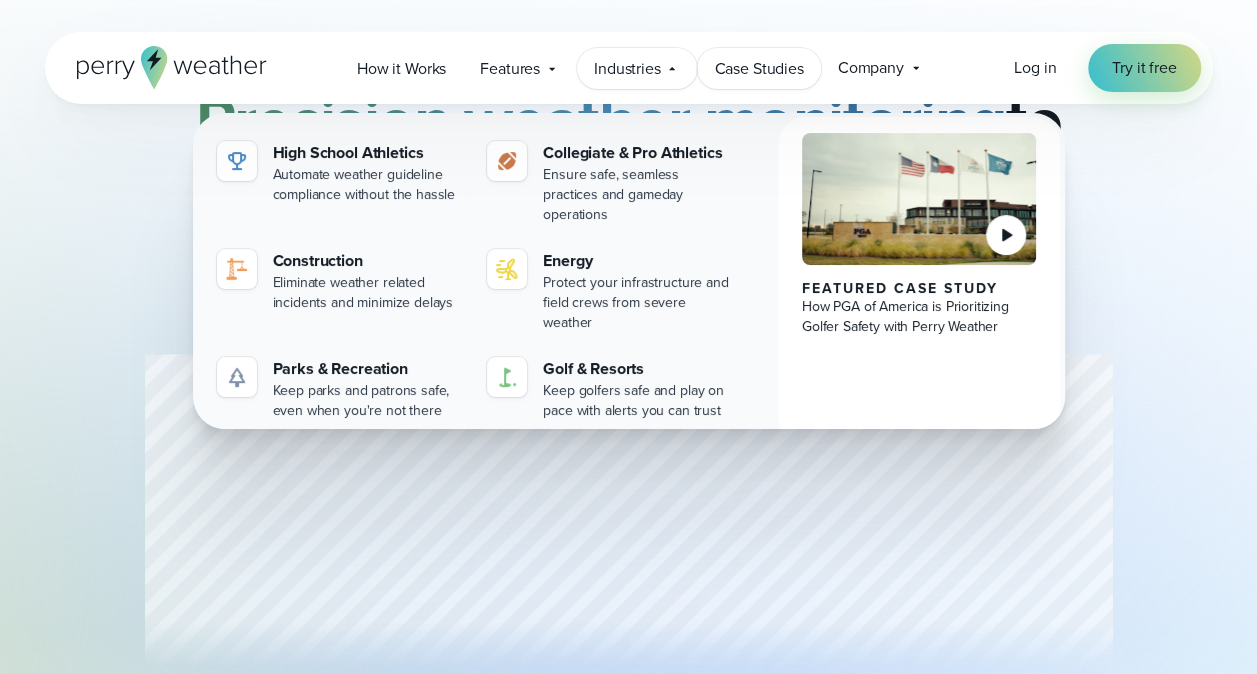 click on "Case Studies" at bounding box center [758, 69] 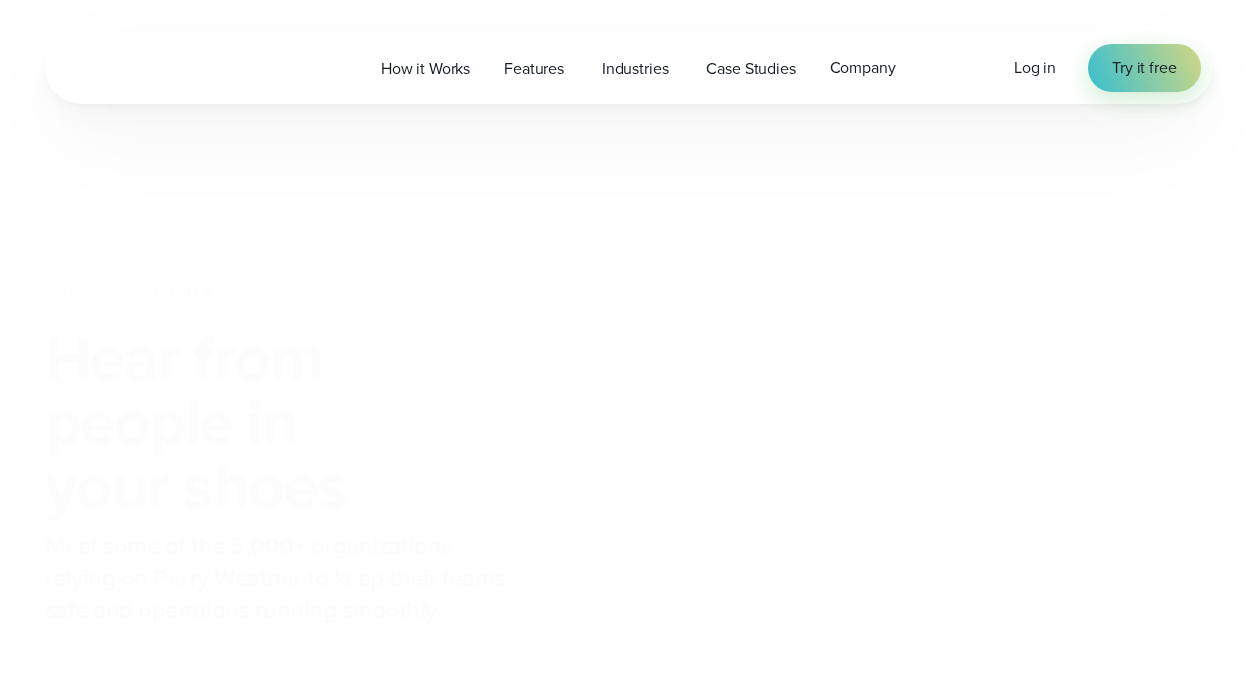 scroll, scrollTop: 0, scrollLeft: 0, axis: both 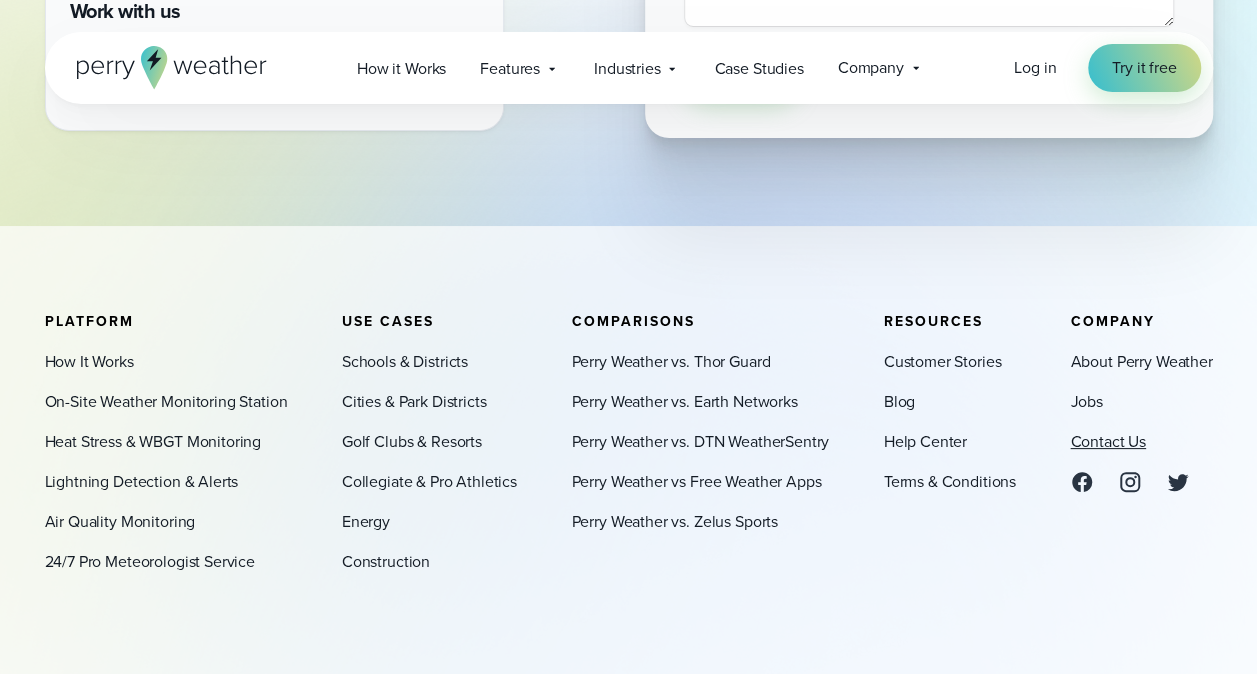 click on "Contact Us" at bounding box center [1108, 442] 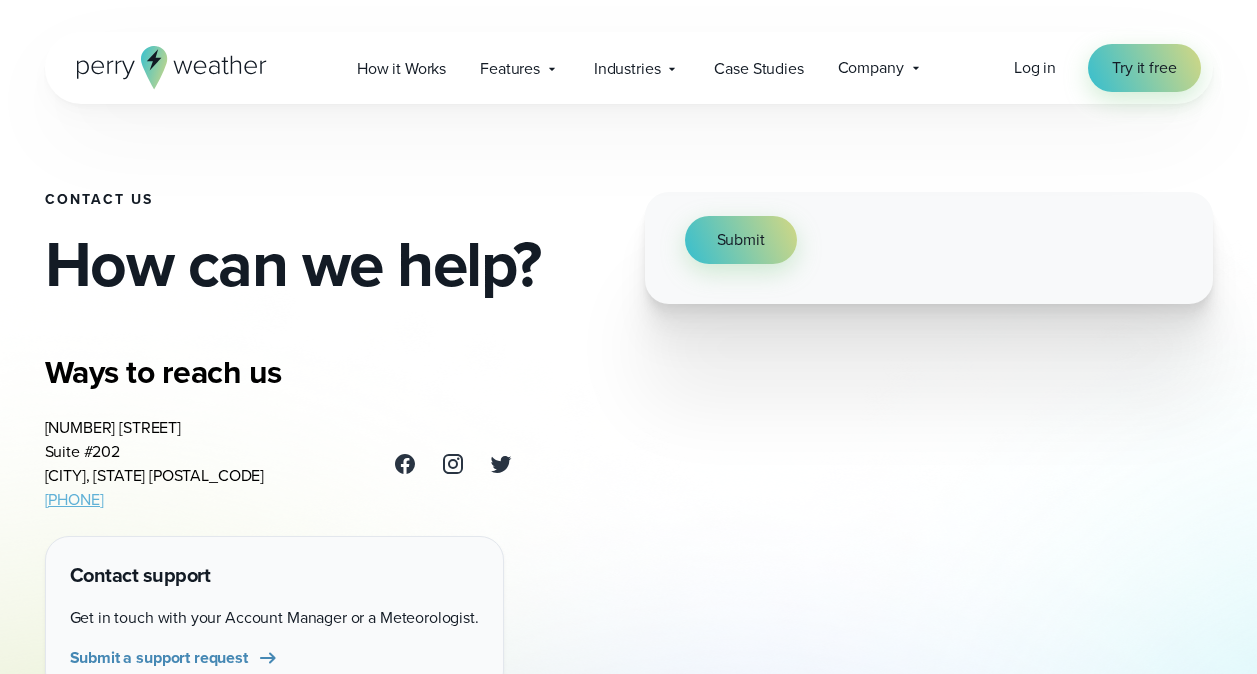scroll, scrollTop: 0, scrollLeft: 0, axis: both 